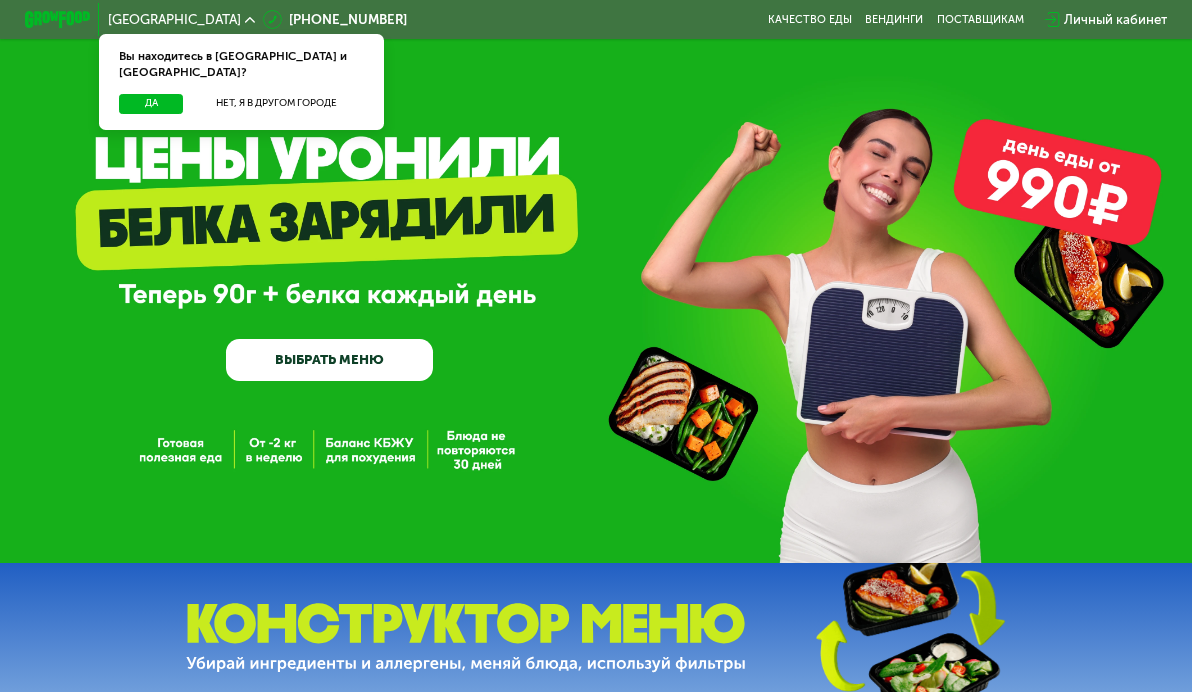 scroll, scrollTop: 0, scrollLeft: 0, axis: both 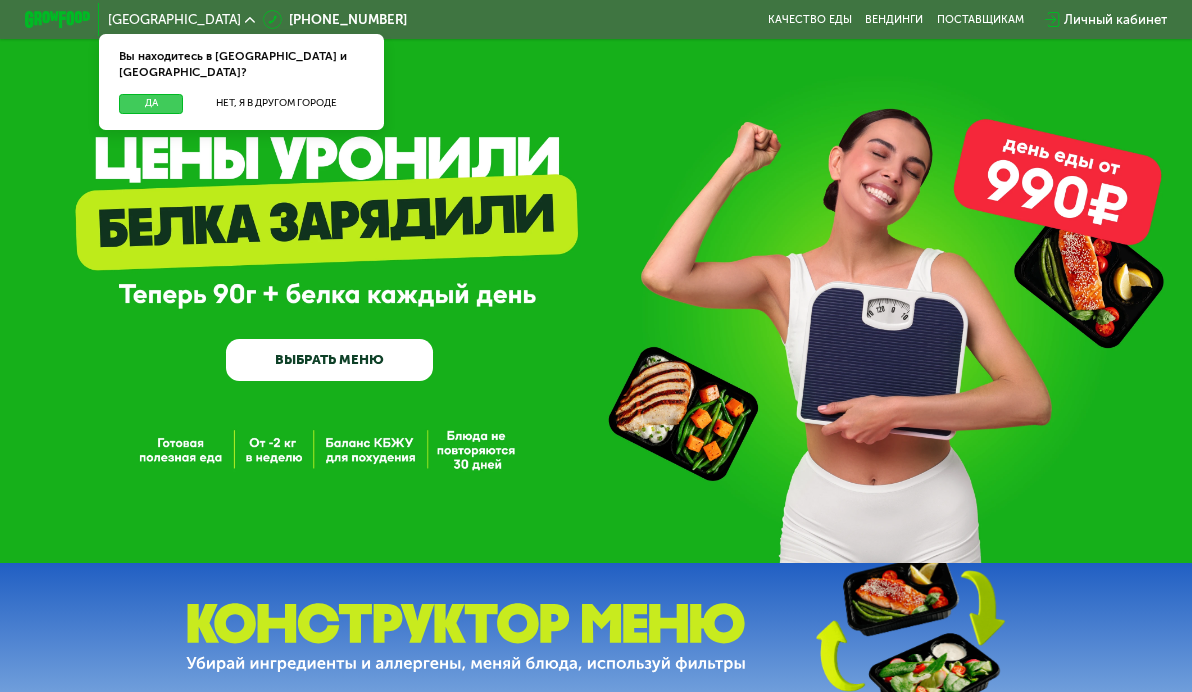 click on "Да" at bounding box center (151, 104) 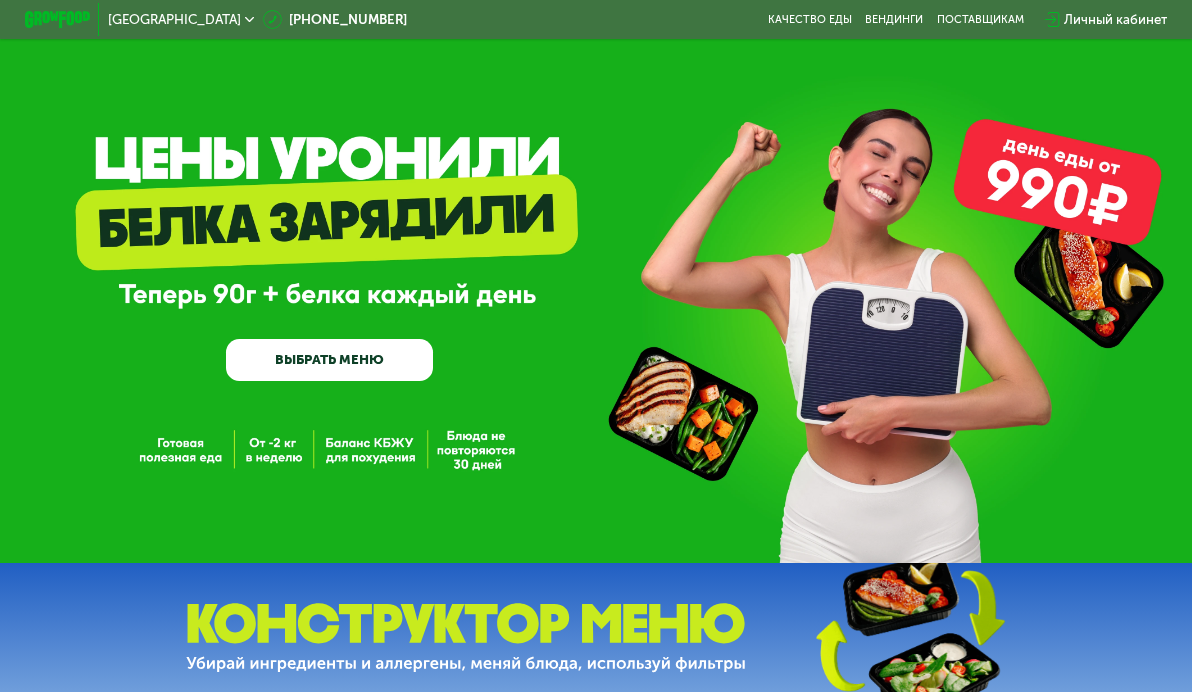 click on "[GEOGRAPHIC_DATA]" 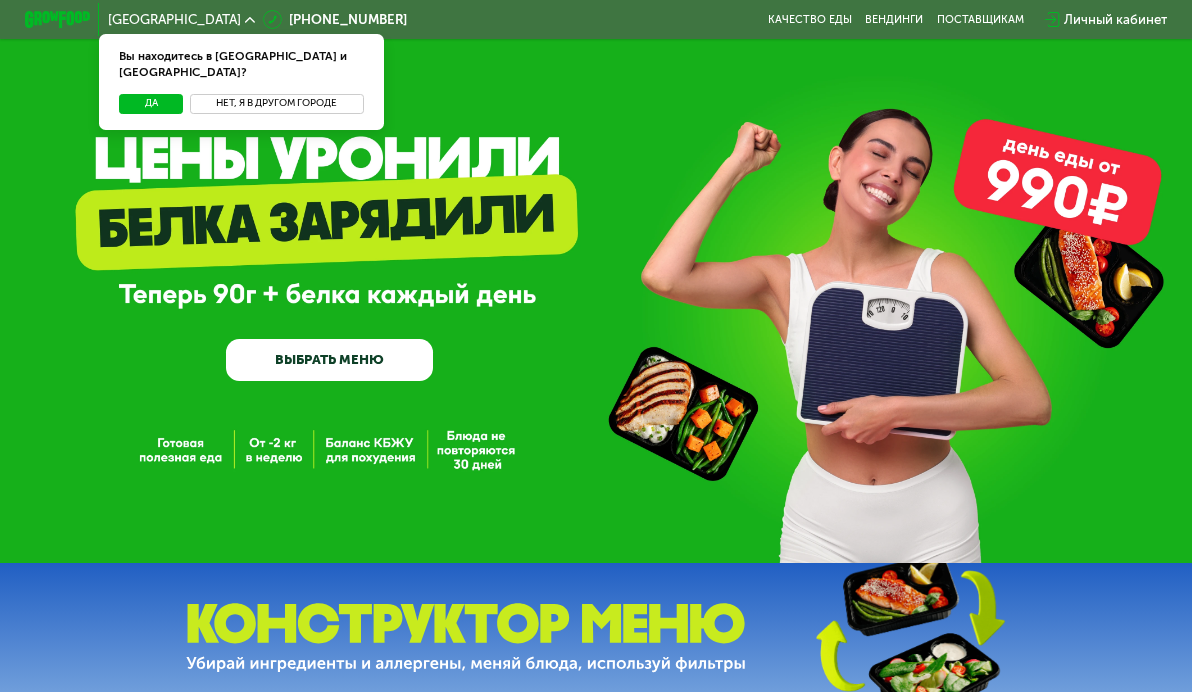 click on "Нет, я в другом городе" at bounding box center (277, 104) 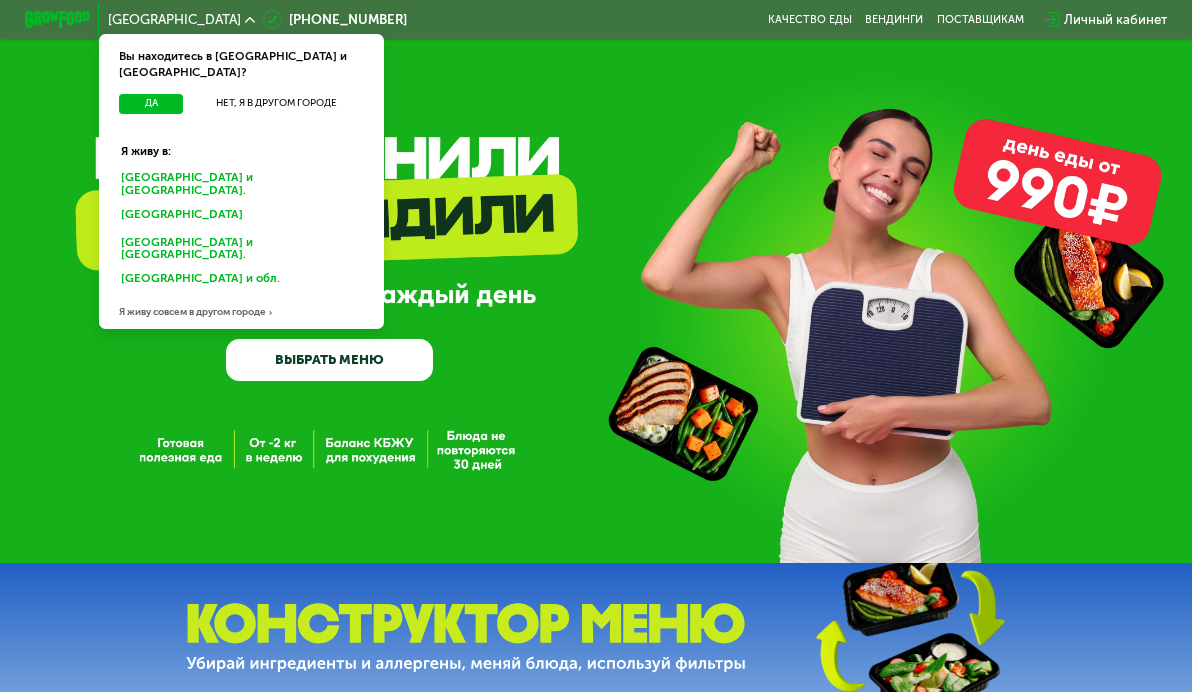click on "[GEOGRAPHIC_DATA] и [GEOGRAPHIC_DATA]." 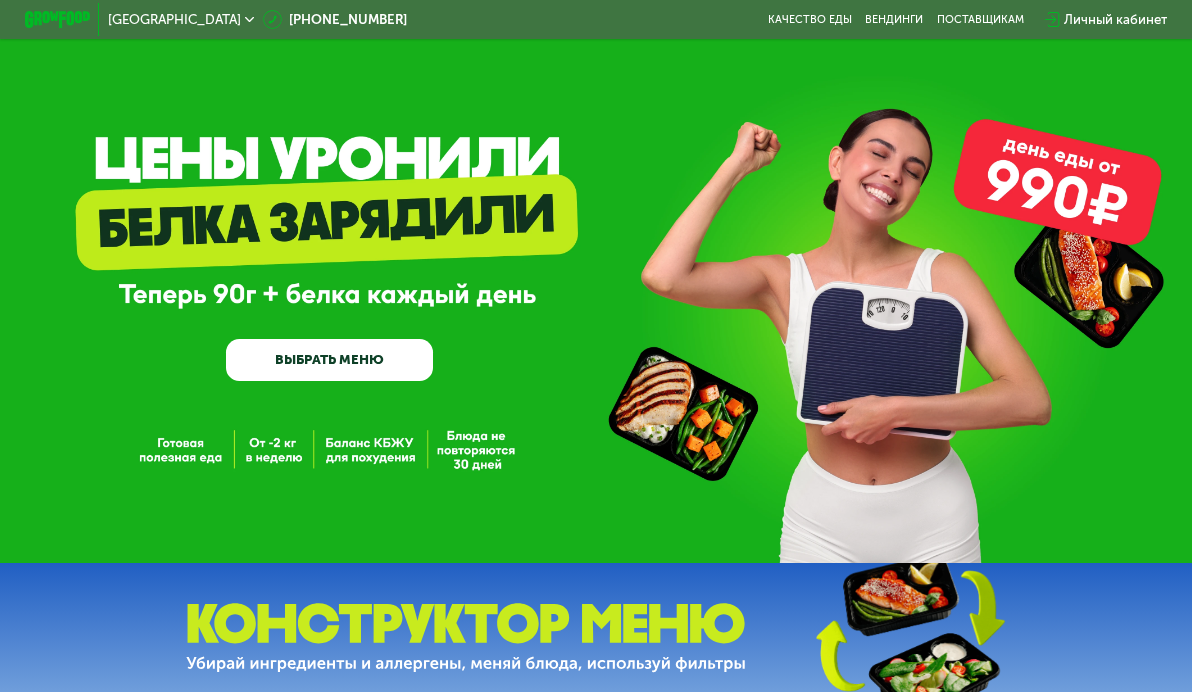 scroll, scrollTop: 0, scrollLeft: 0, axis: both 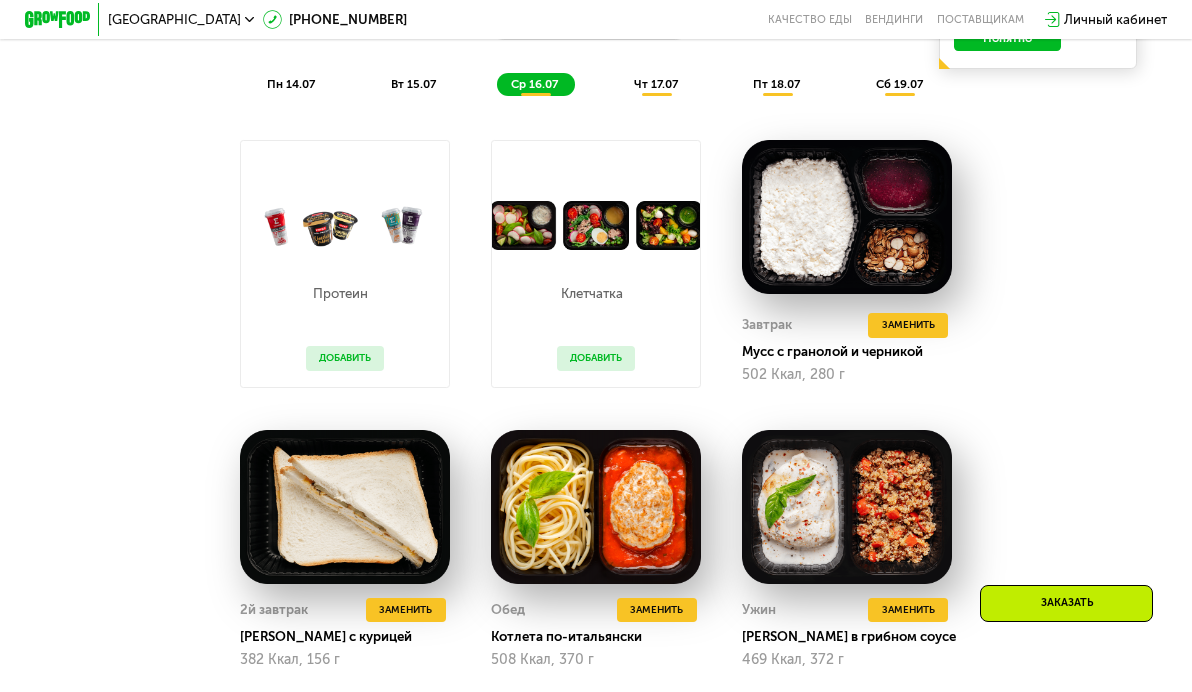 click on "пн 14.07" at bounding box center (291, 84) 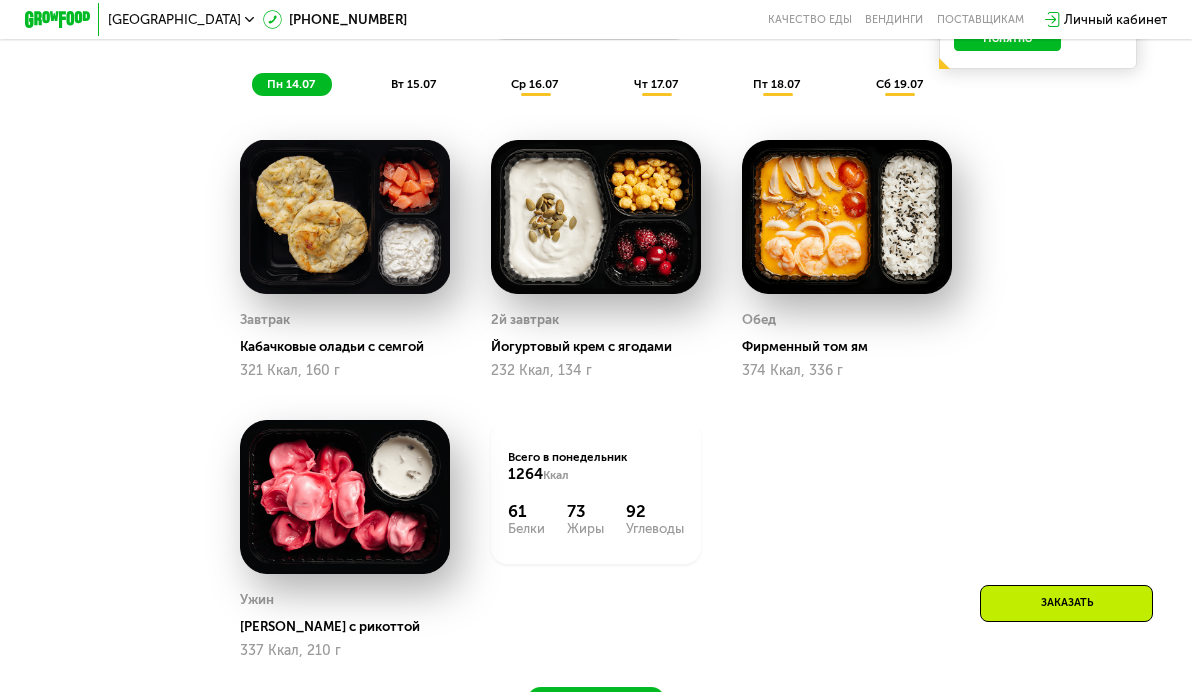 click on "вт 15.07" at bounding box center (413, 84) 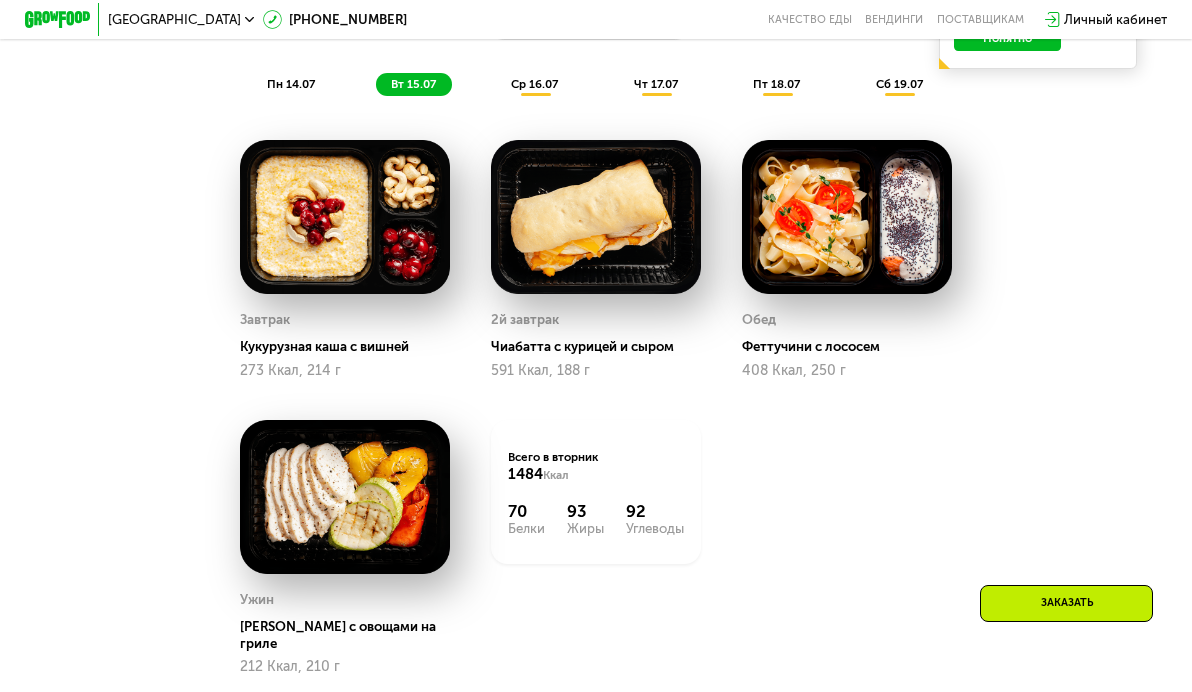 click on "ср 16.07" at bounding box center [534, 84] 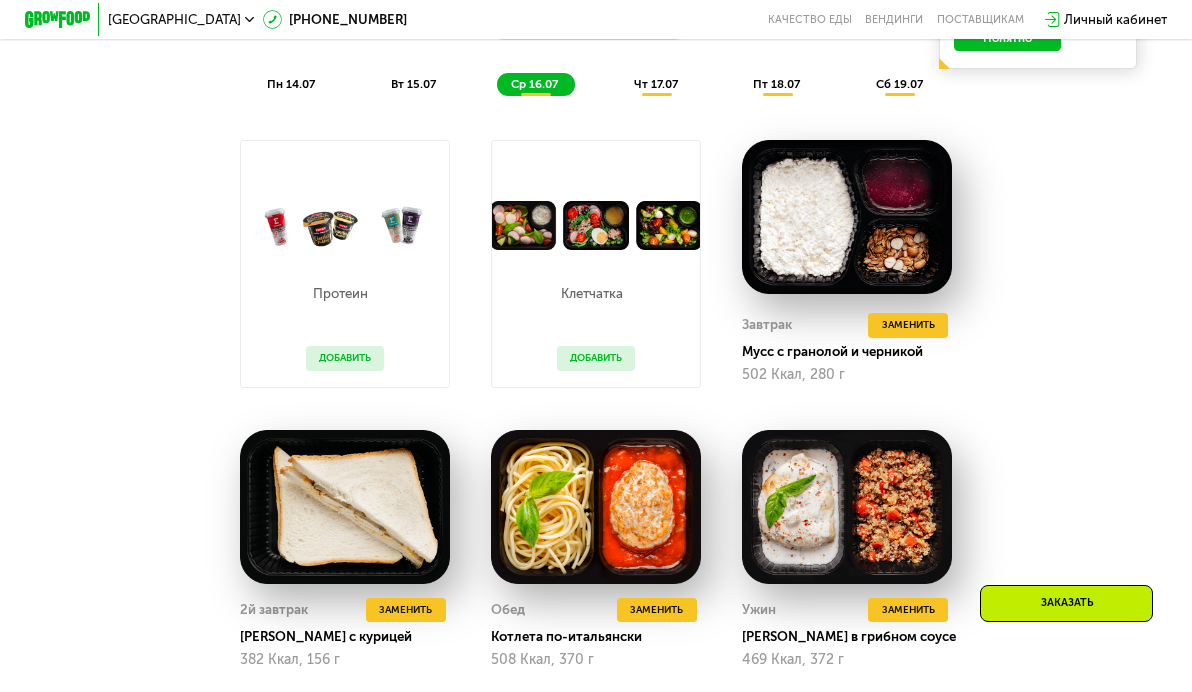 click on "чт 17.07" at bounding box center [656, 84] 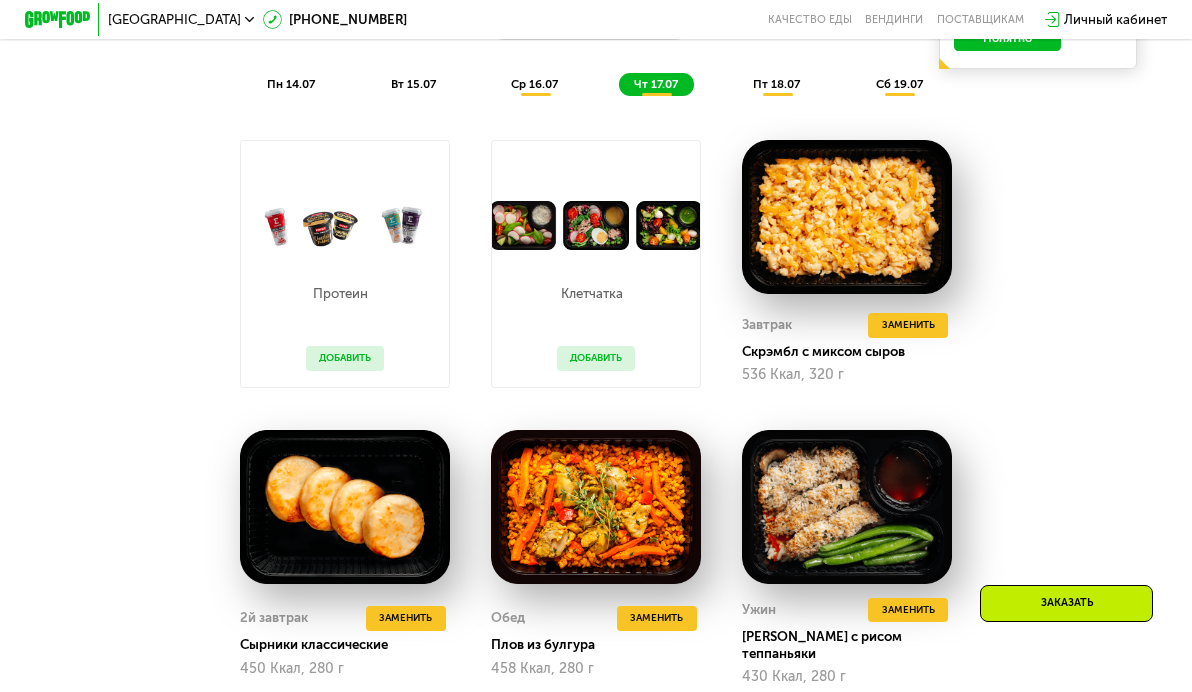 click on "пт 18.07" at bounding box center [776, 84] 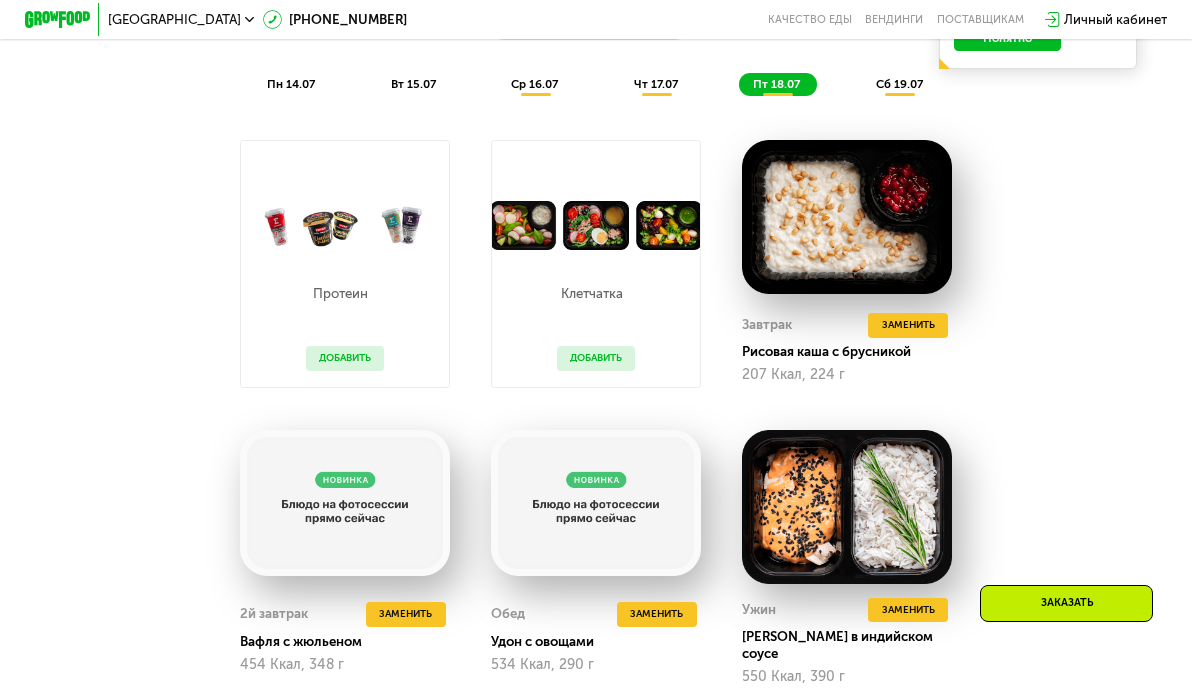 click on "сб 19.07" at bounding box center (899, 84) 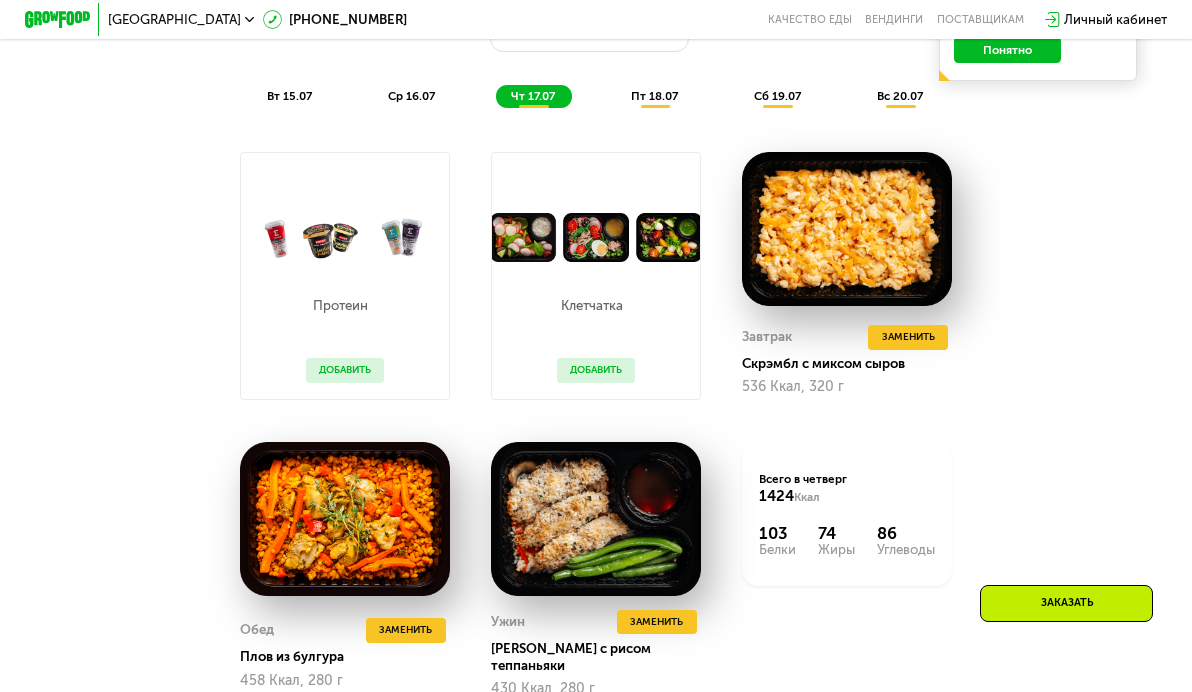 scroll, scrollTop: 1009, scrollLeft: 0, axis: vertical 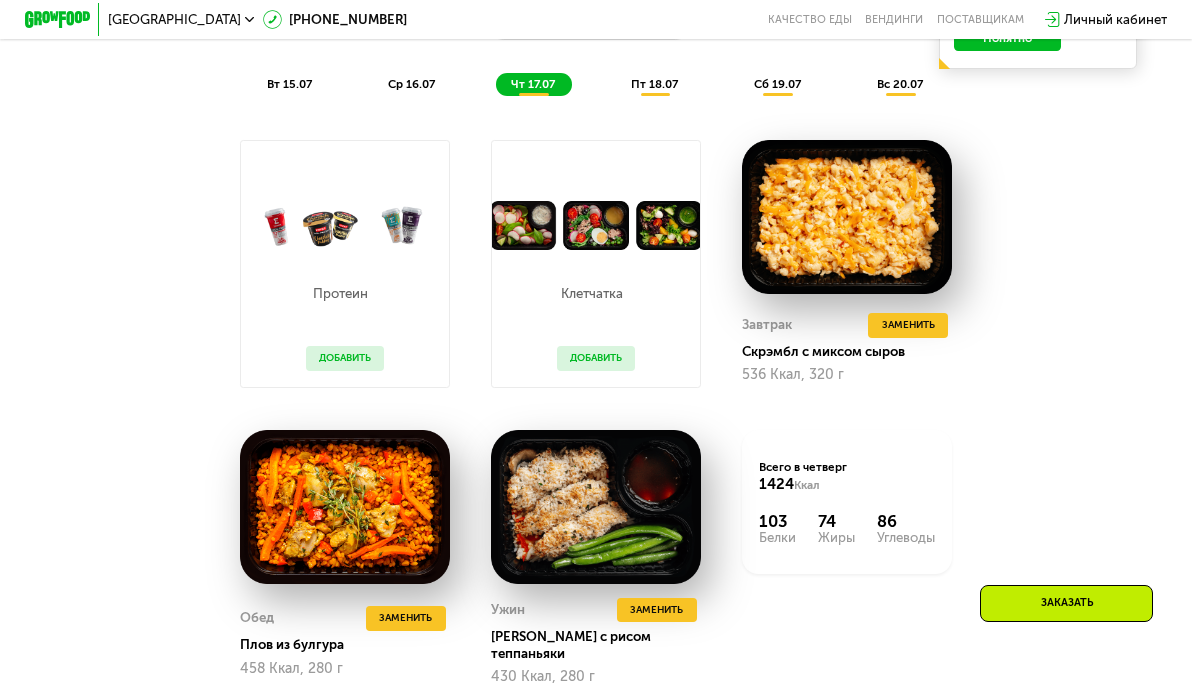 click on "вт 15.07" at bounding box center (289, 84) 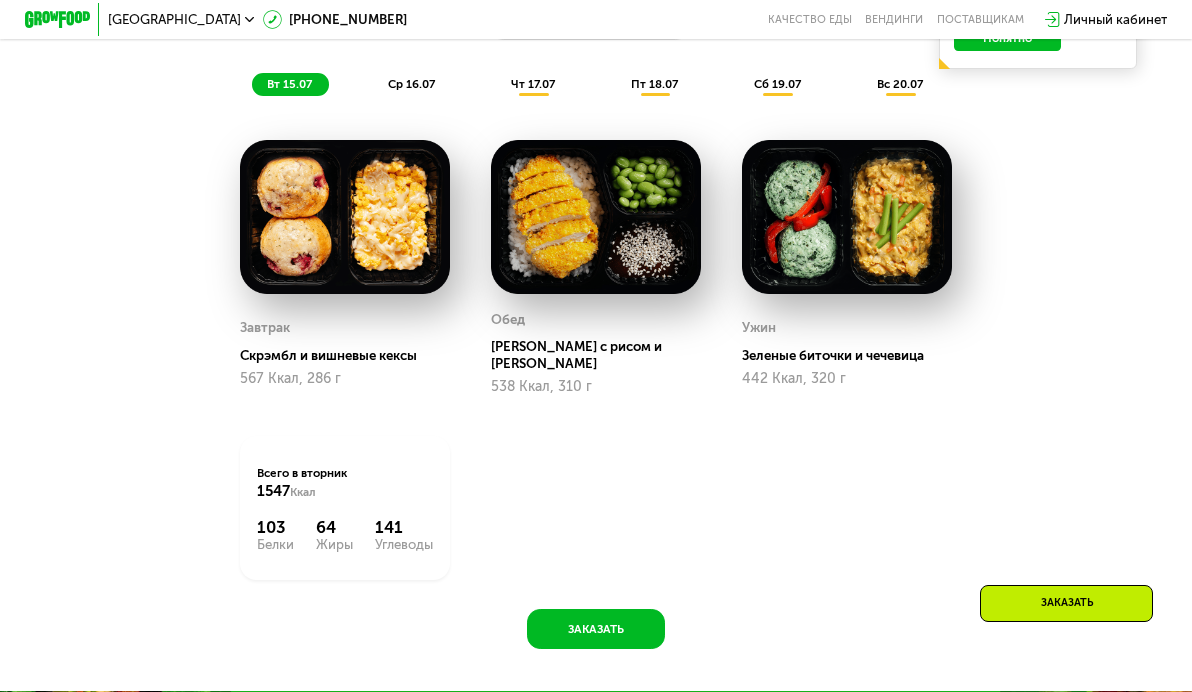 click on "ср 16.07" at bounding box center (411, 84) 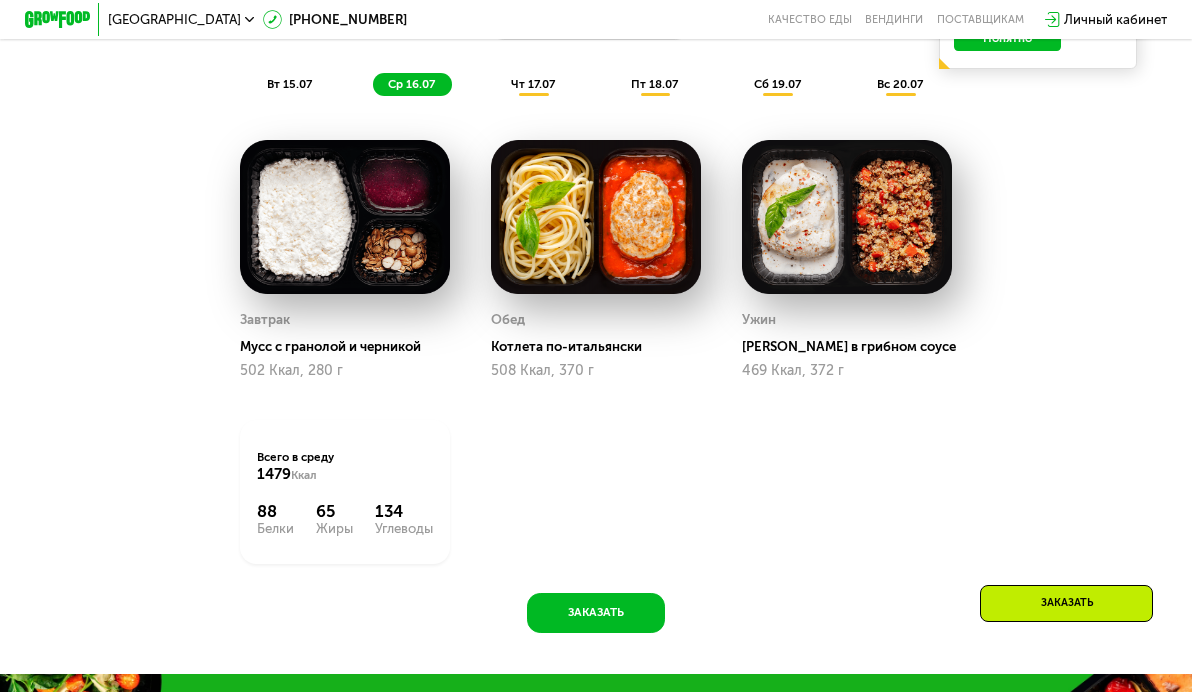 click on "чт 17.07" at bounding box center (533, 84) 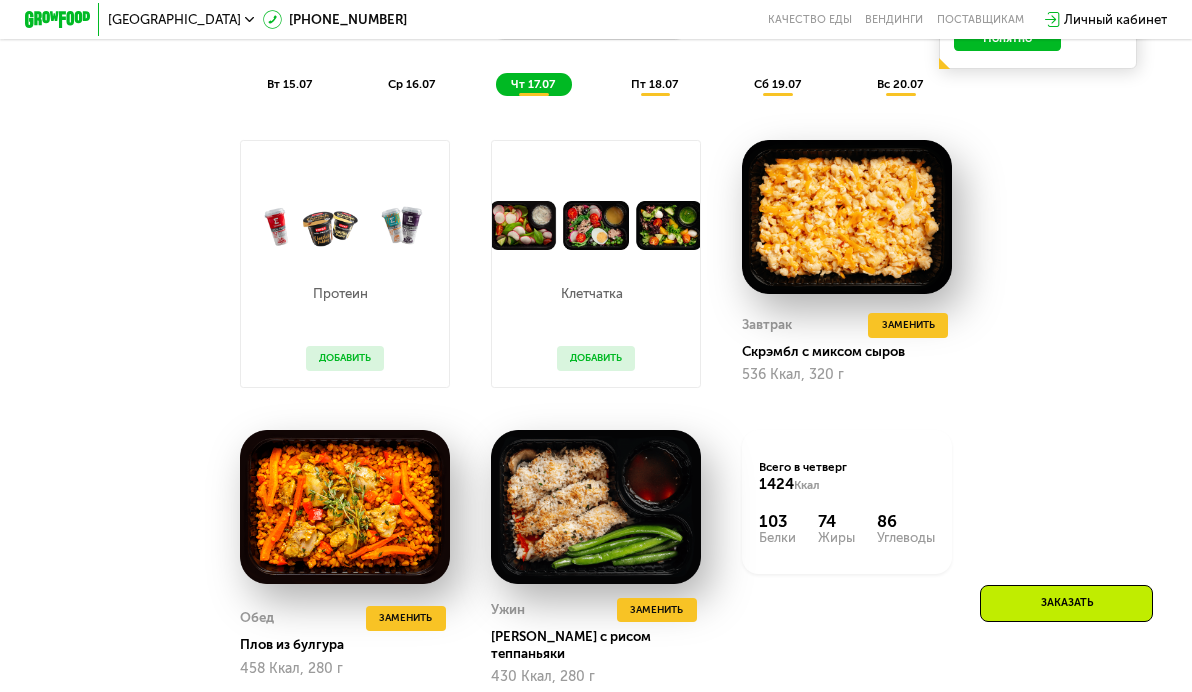 click on "пт 18.07" at bounding box center [654, 84] 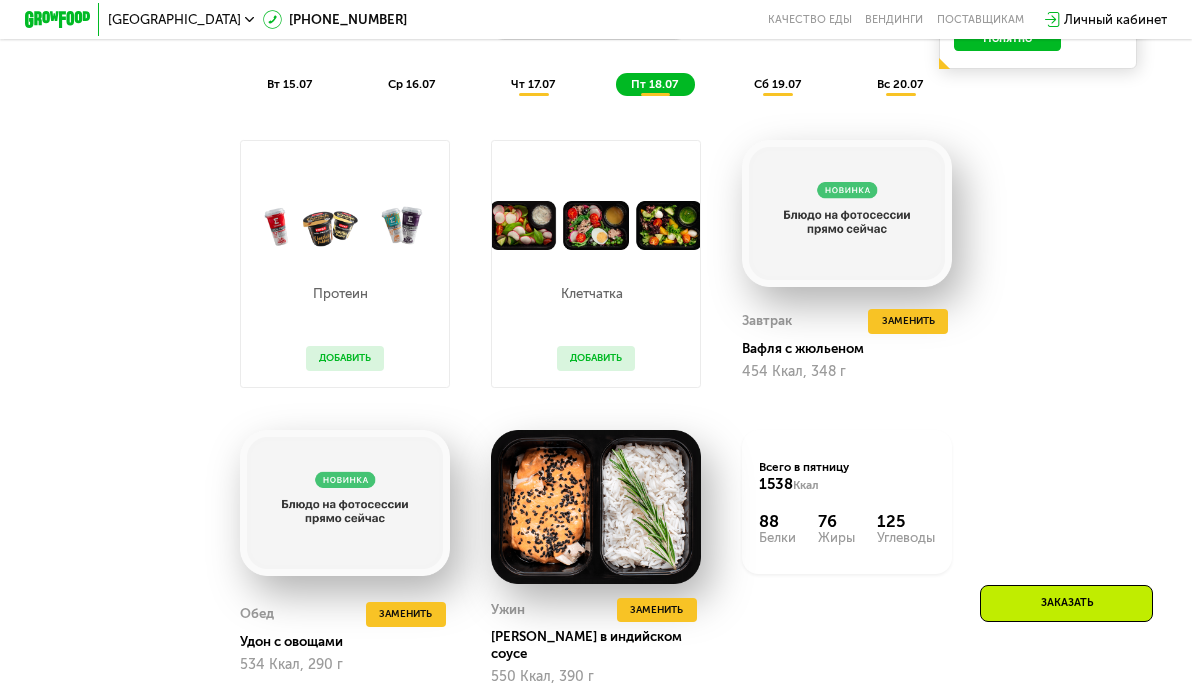 click on "сб 19.07" at bounding box center [777, 84] 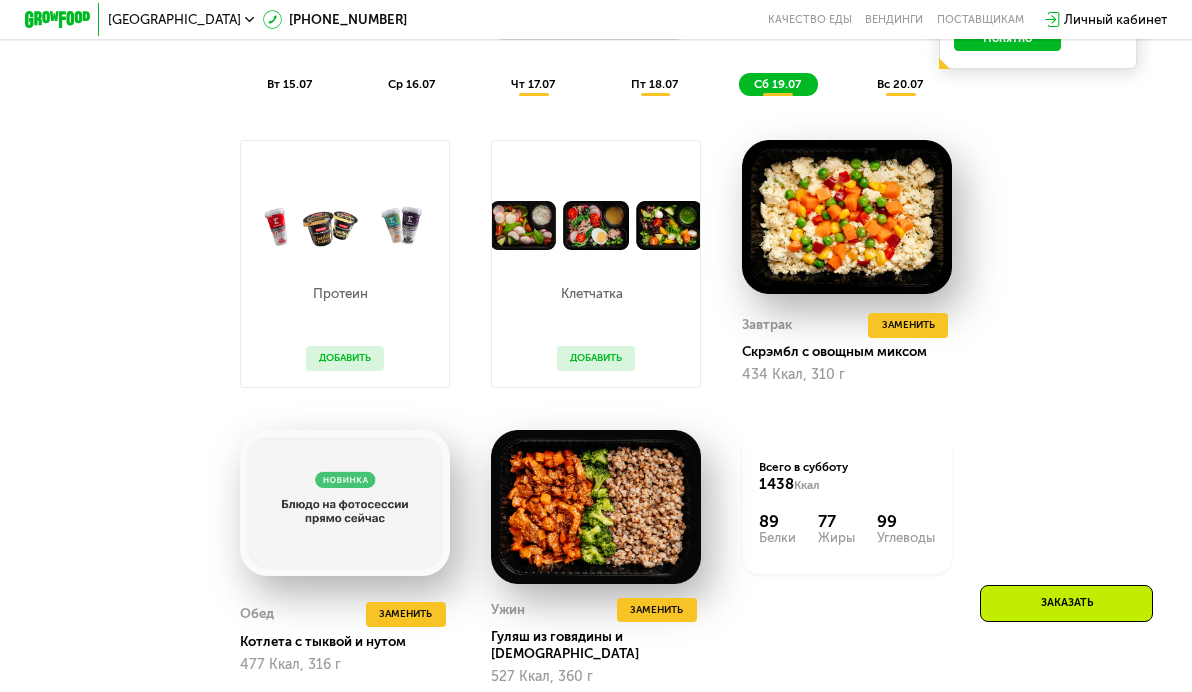 click on "вс 20.07" at bounding box center (900, 84) 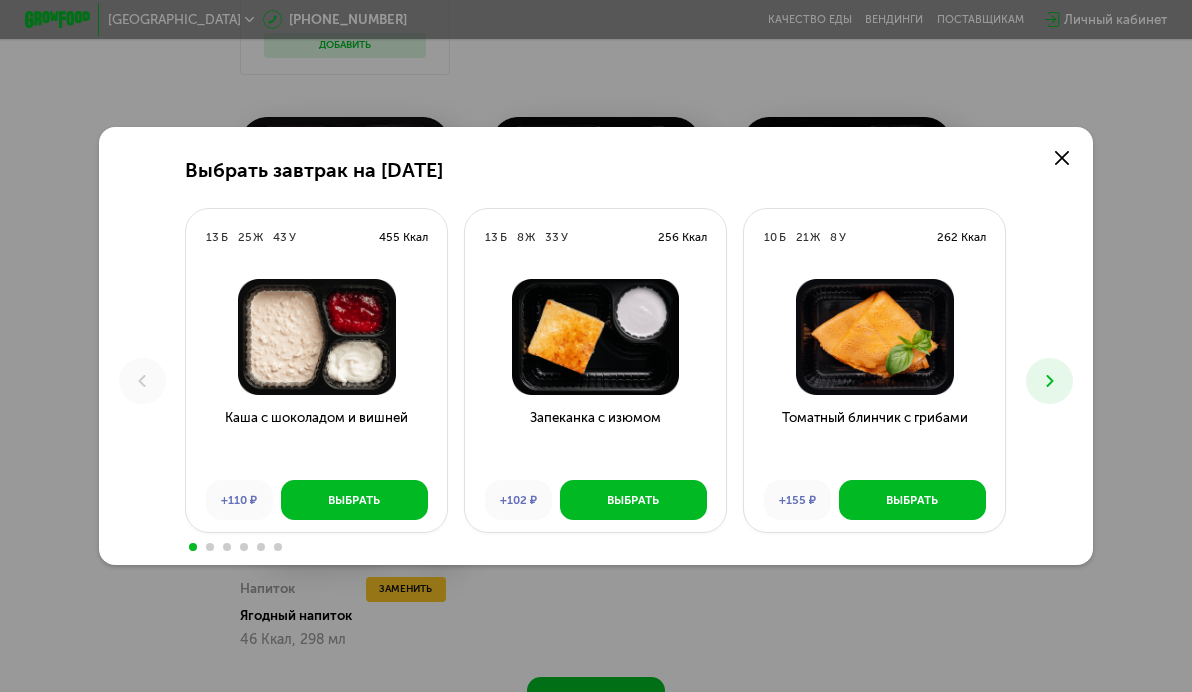 scroll, scrollTop: 0, scrollLeft: 0, axis: both 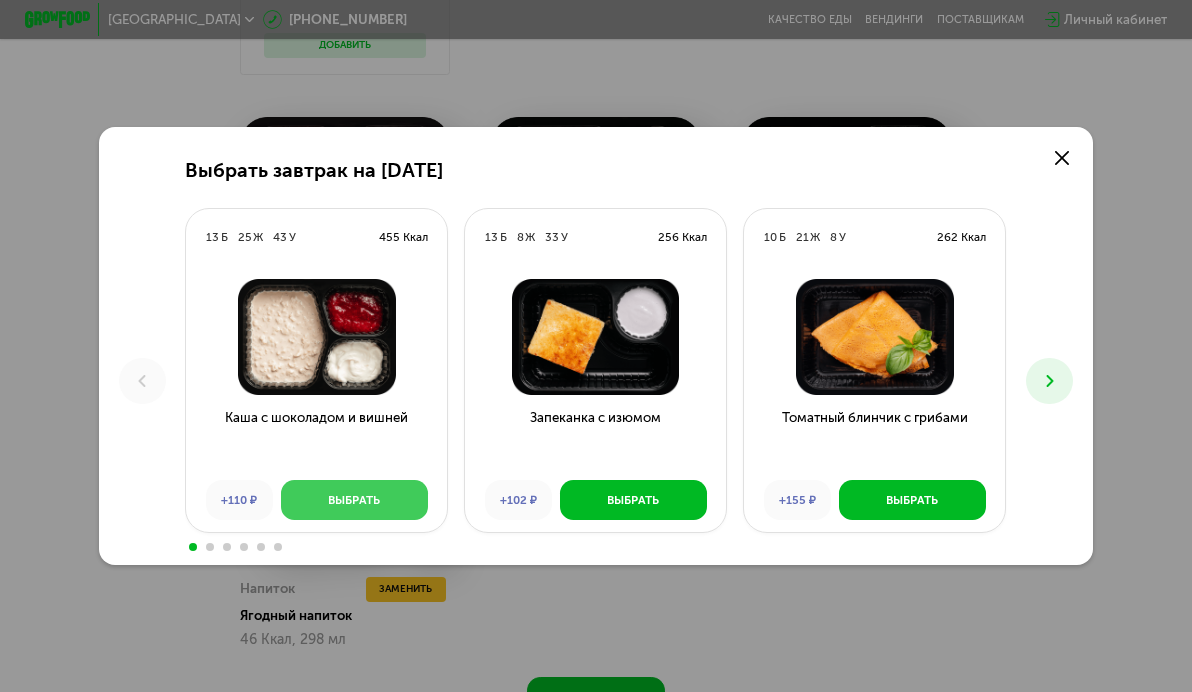 click on "Выбрать" at bounding box center [354, 500] 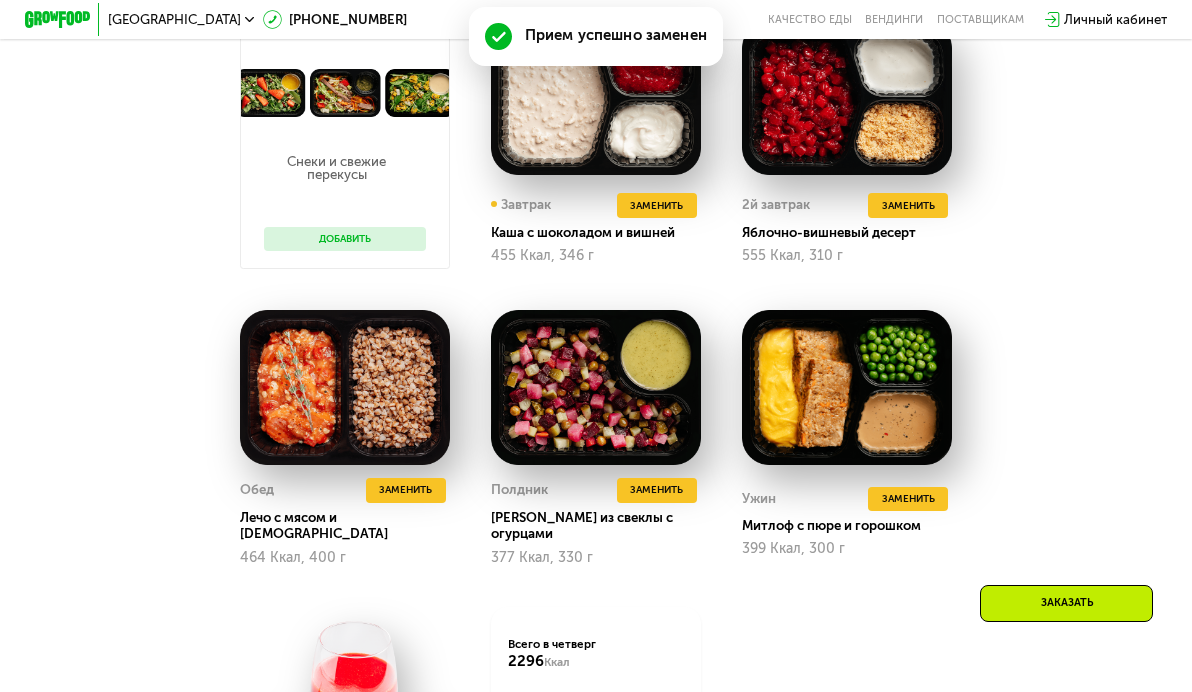 scroll, scrollTop: 988, scrollLeft: 0, axis: vertical 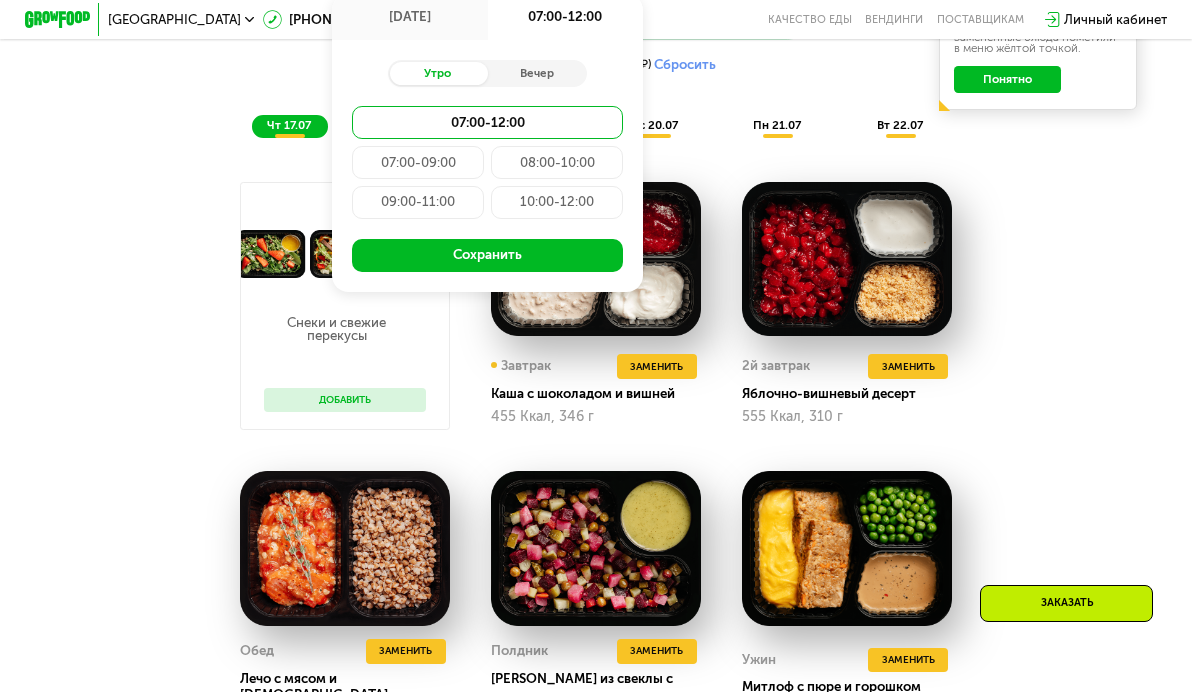 type on "**********" 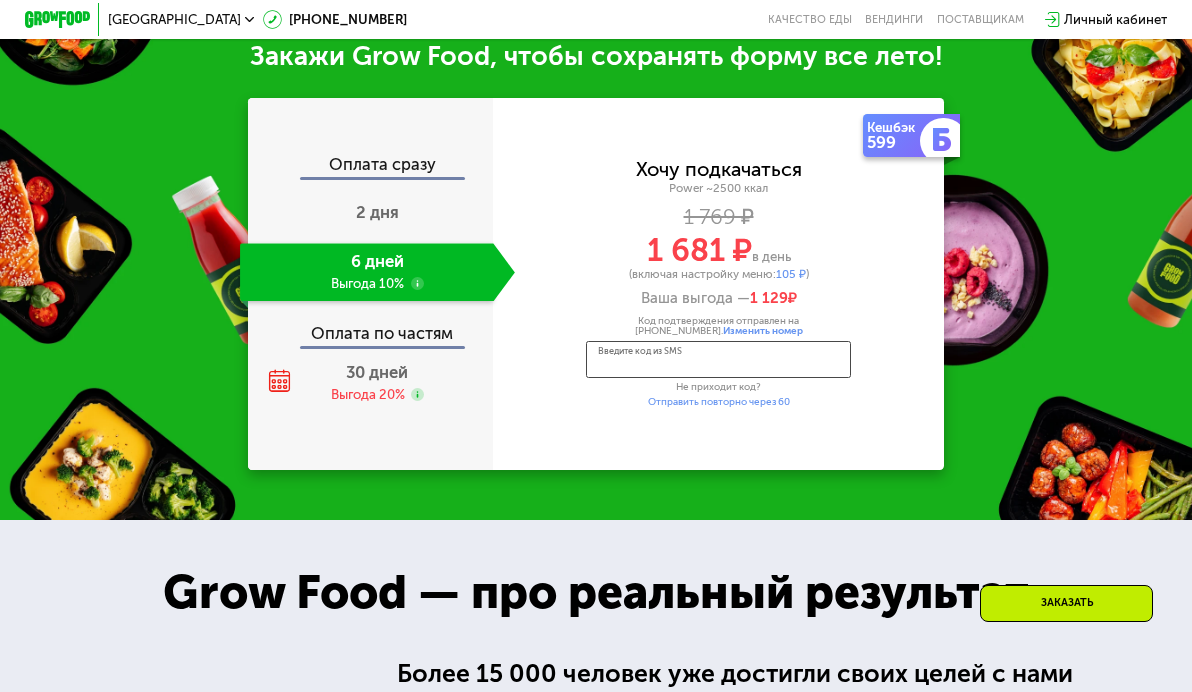 scroll, scrollTop: 2111, scrollLeft: 0, axis: vertical 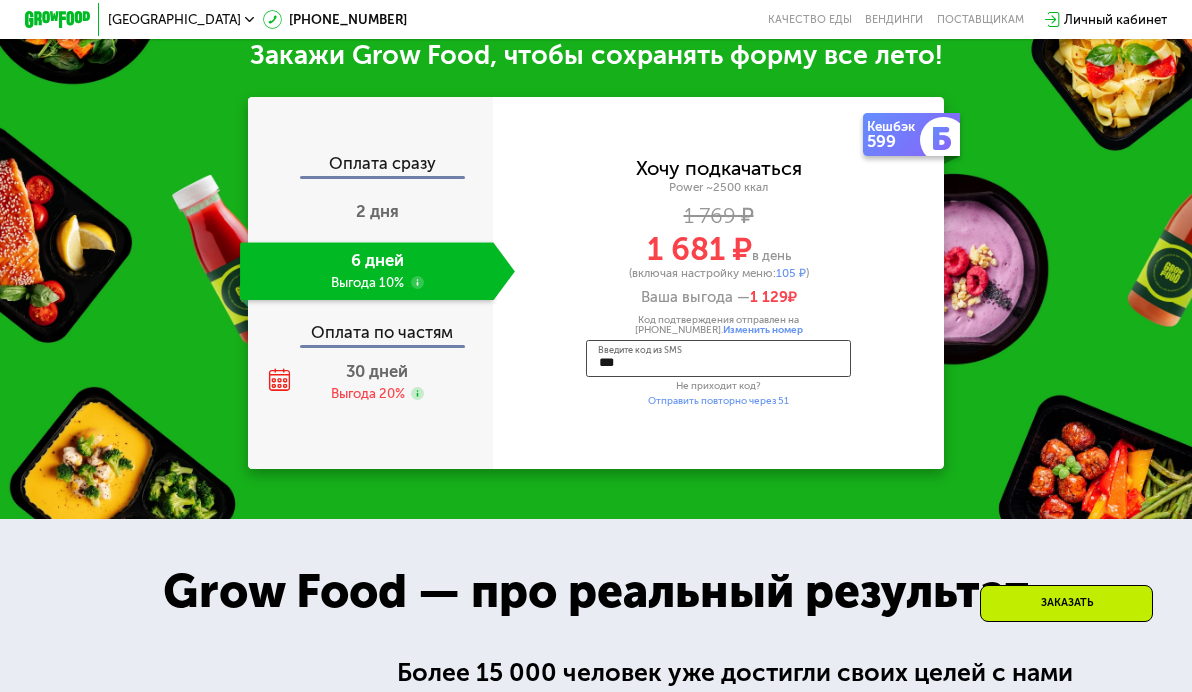 type on "****" 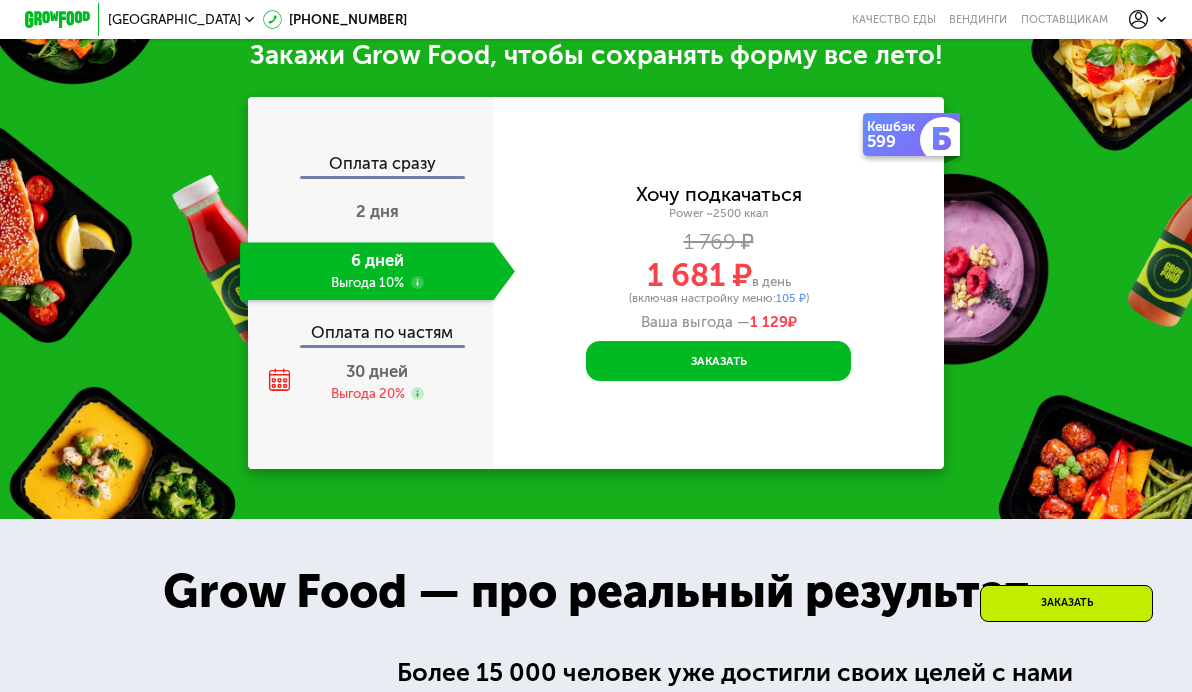scroll, scrollTop: 0, scrollLeft: 0, axis: both 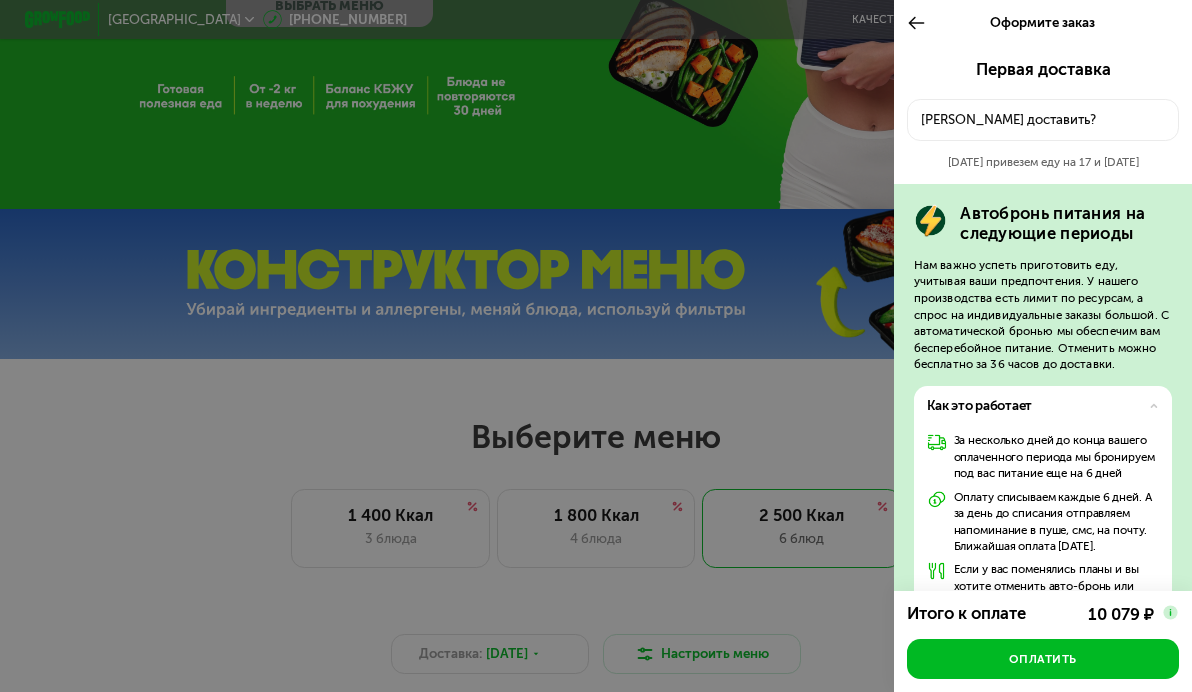 click on "Куда доставить?" 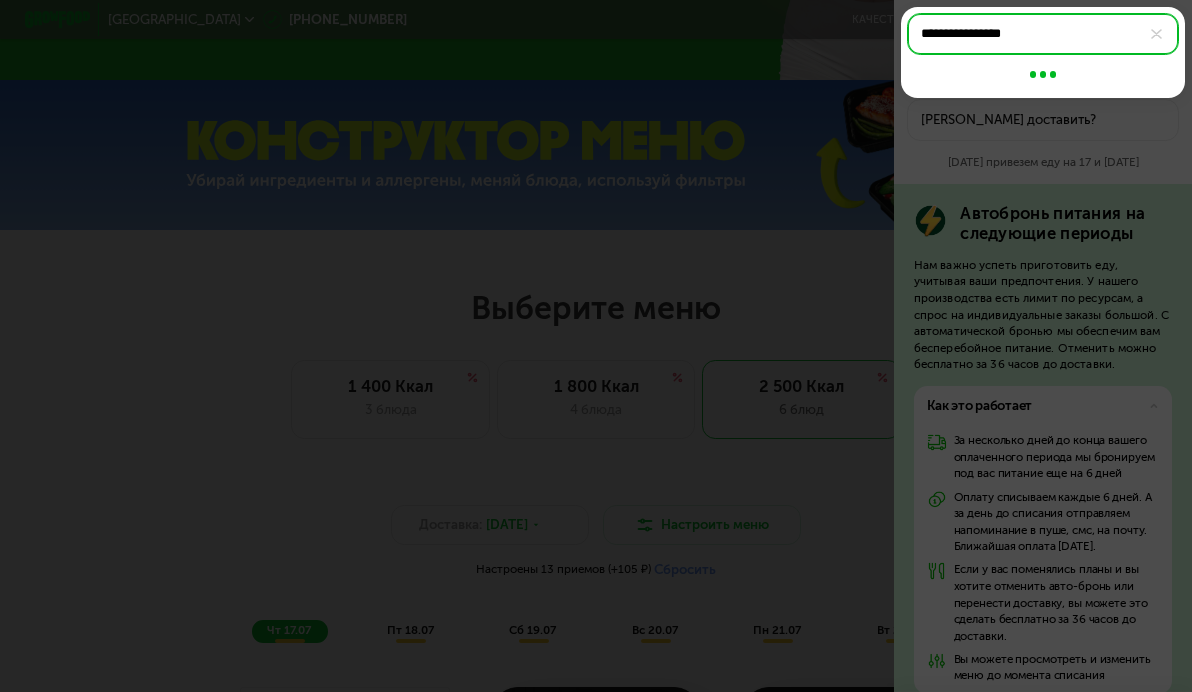 scroll, scrollTop: 657, scrollLeft: 0, axis: vertical 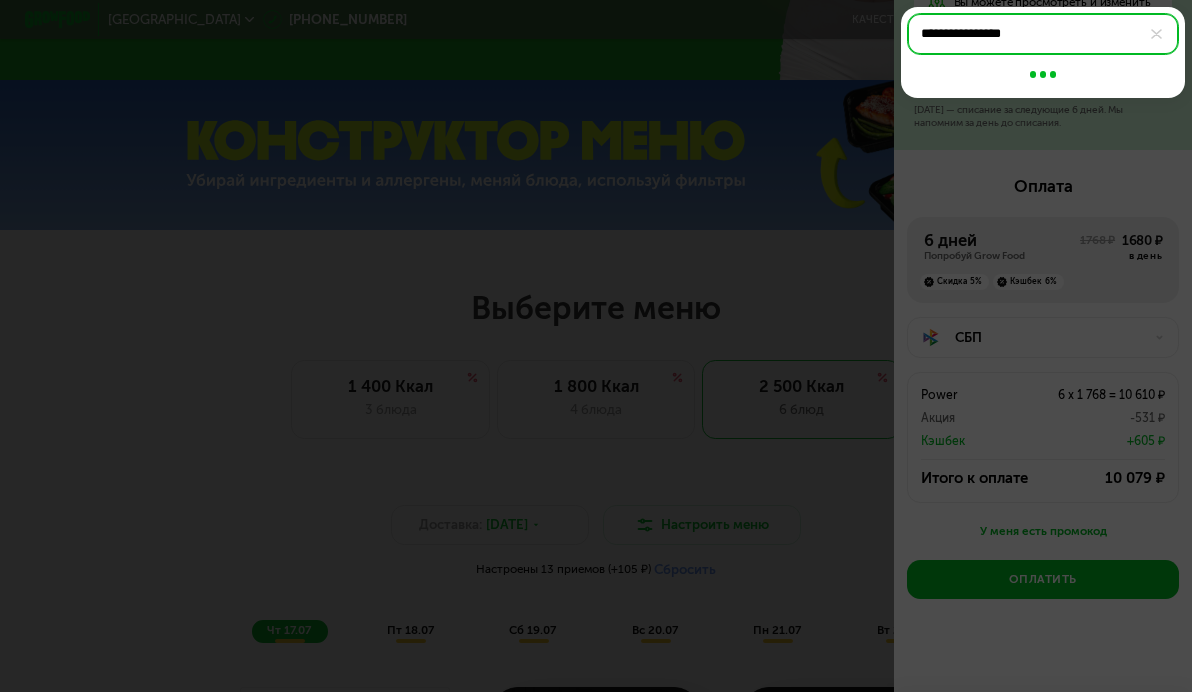 type on "**********" 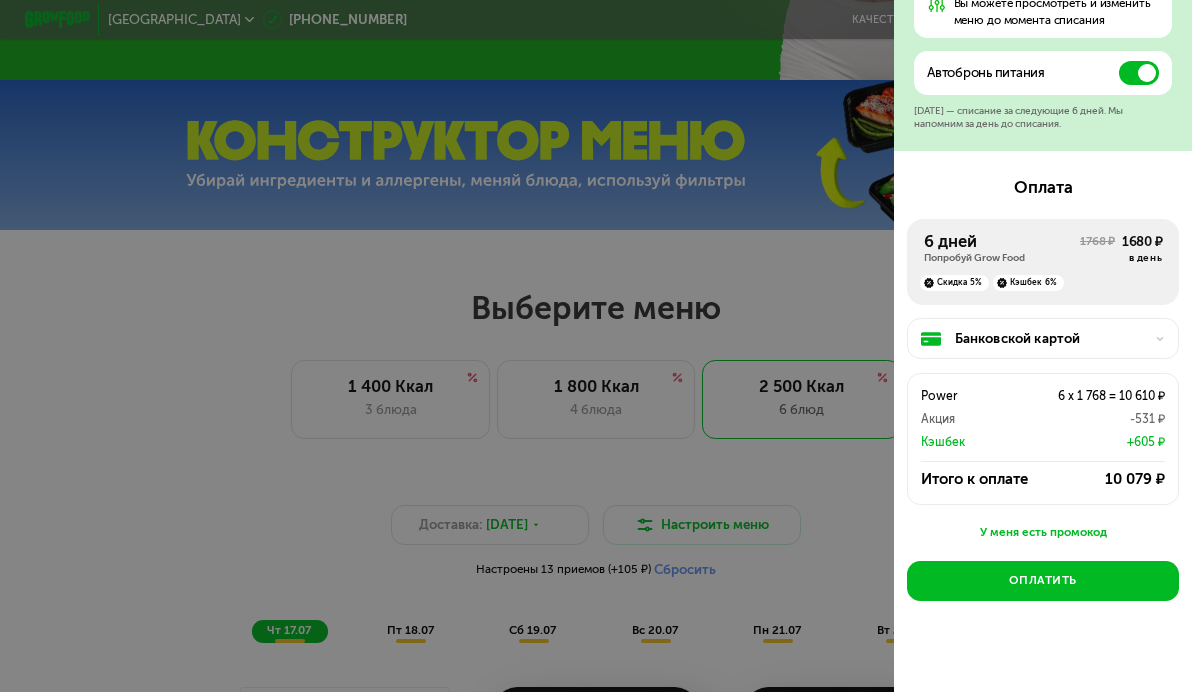 scroll, scrollTop: 725, scrollLeft: 0, axis: vertical 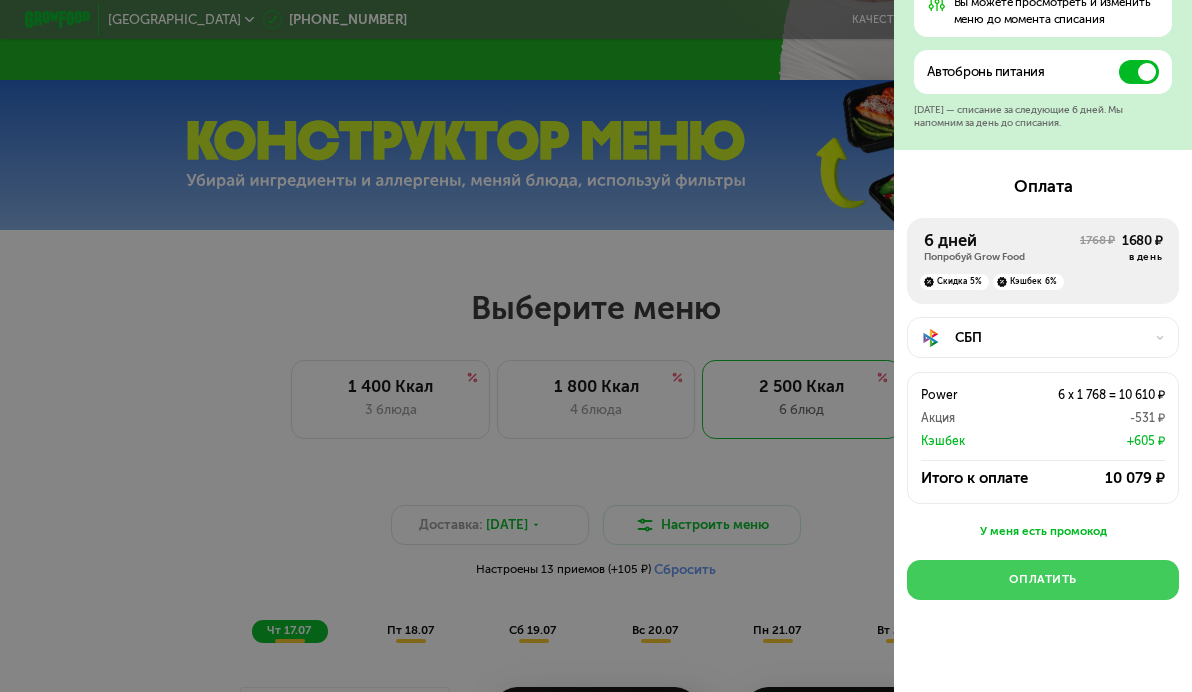 click on "Оплатить" at bounding box center [1043, 579] 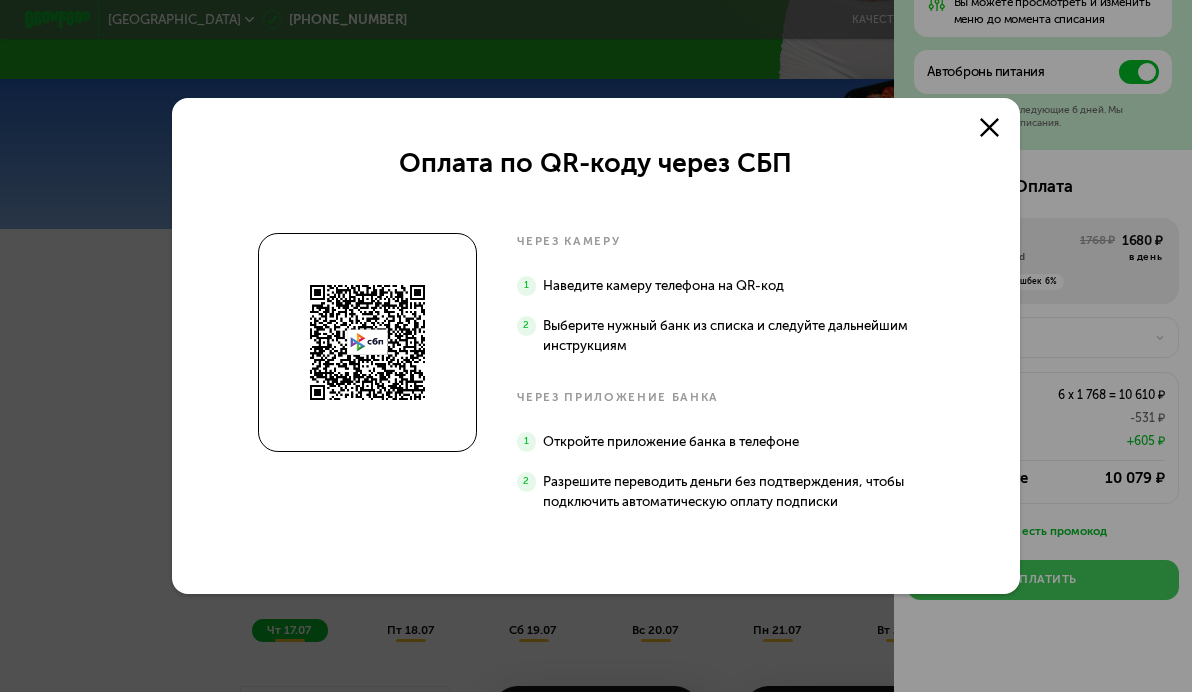 scroll, scrollTop: 0, scrollLeft: 0, axis: both 